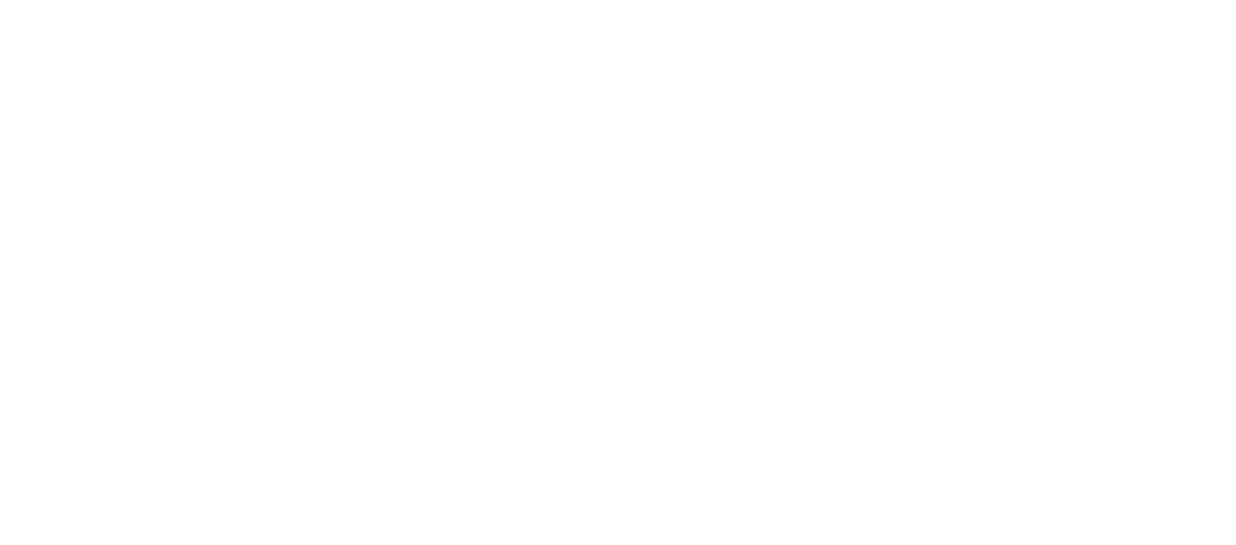 scroll, scrollTop: 0, scrollLeft: 0, axis: both 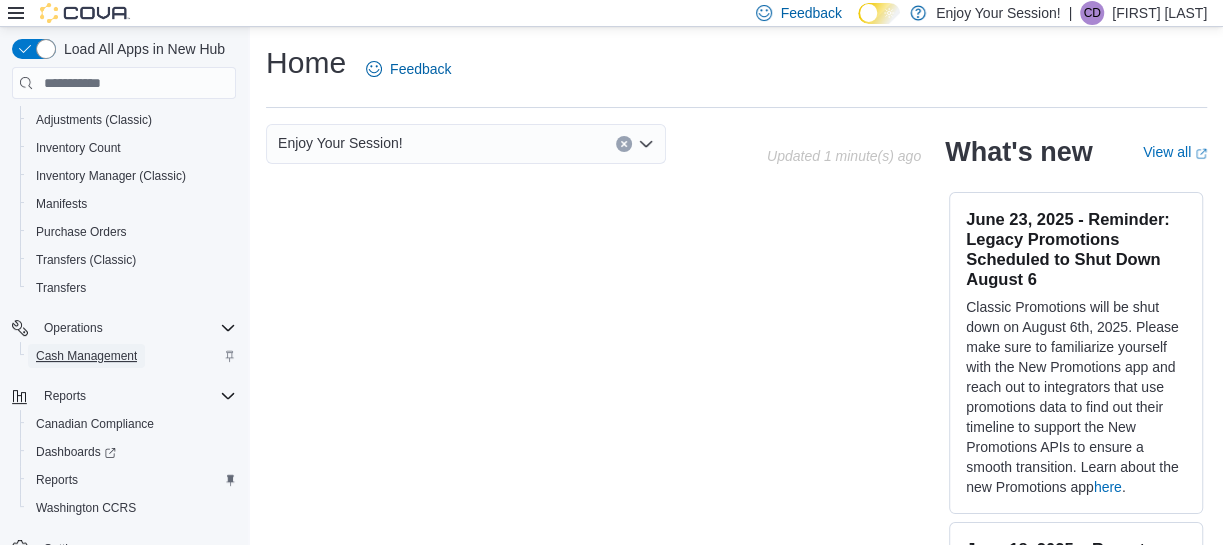 click on "Cash Management" at bounding box center (86, 356) 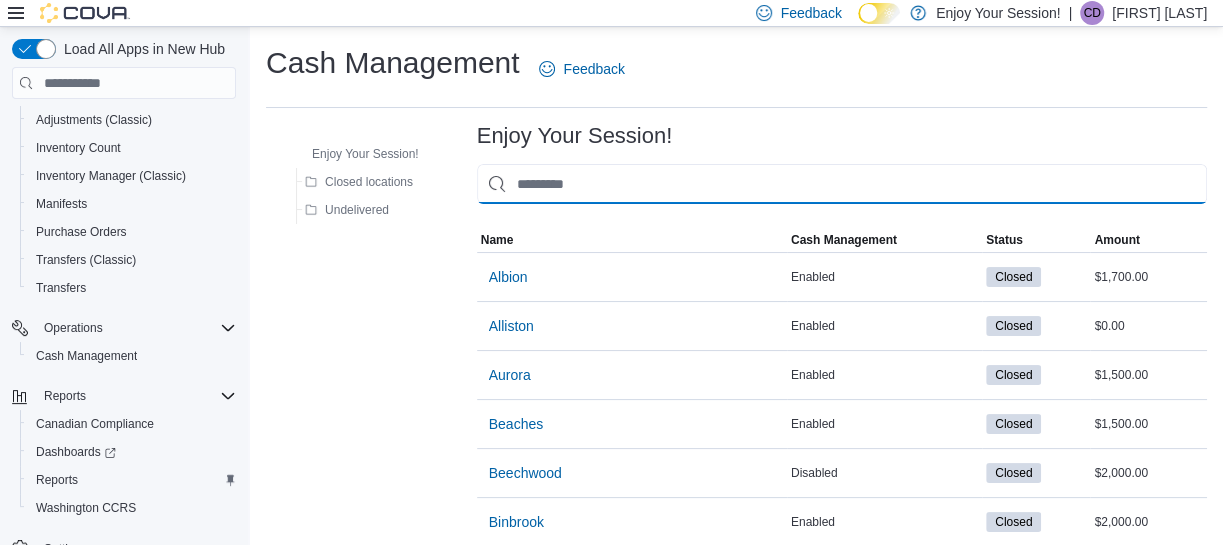 click at bounding box center (842, 184) 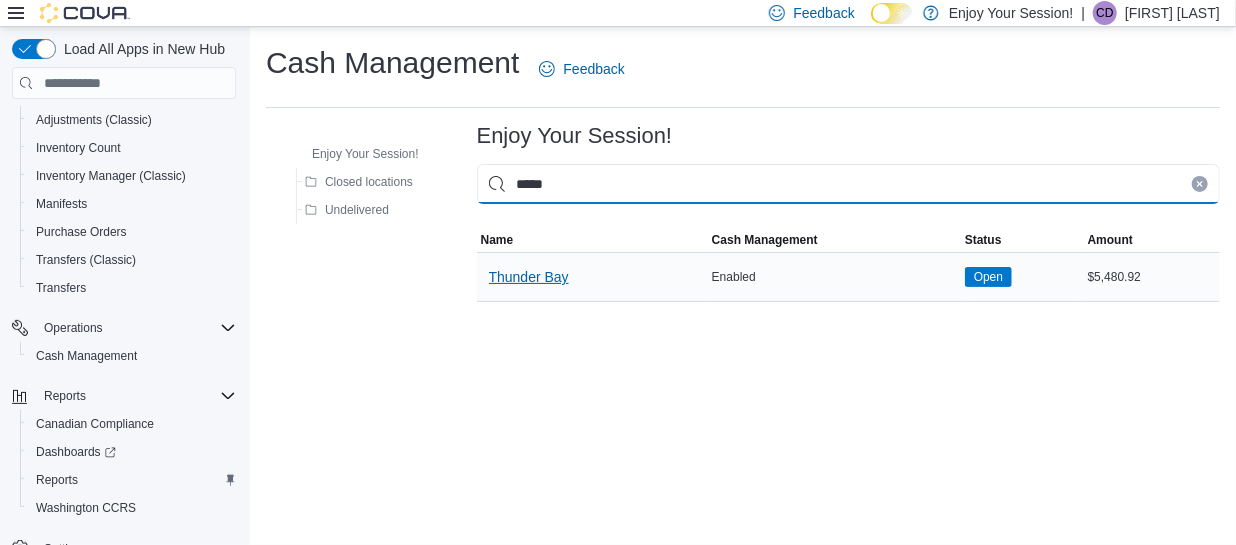type on "*****" 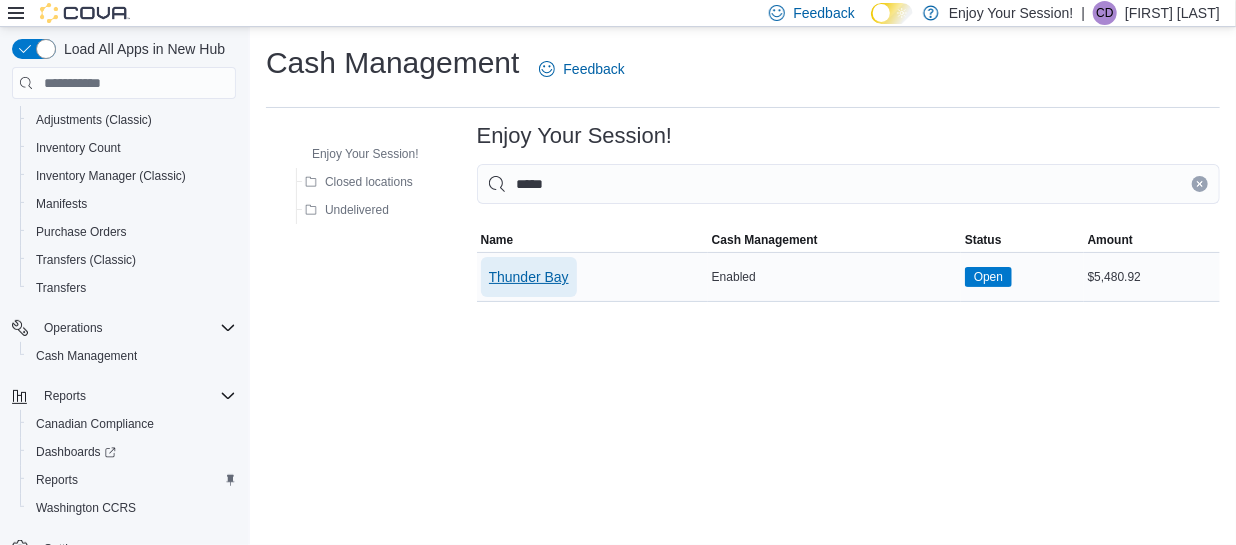 click on "Thunder Bay" at bounding box center [529, 277] 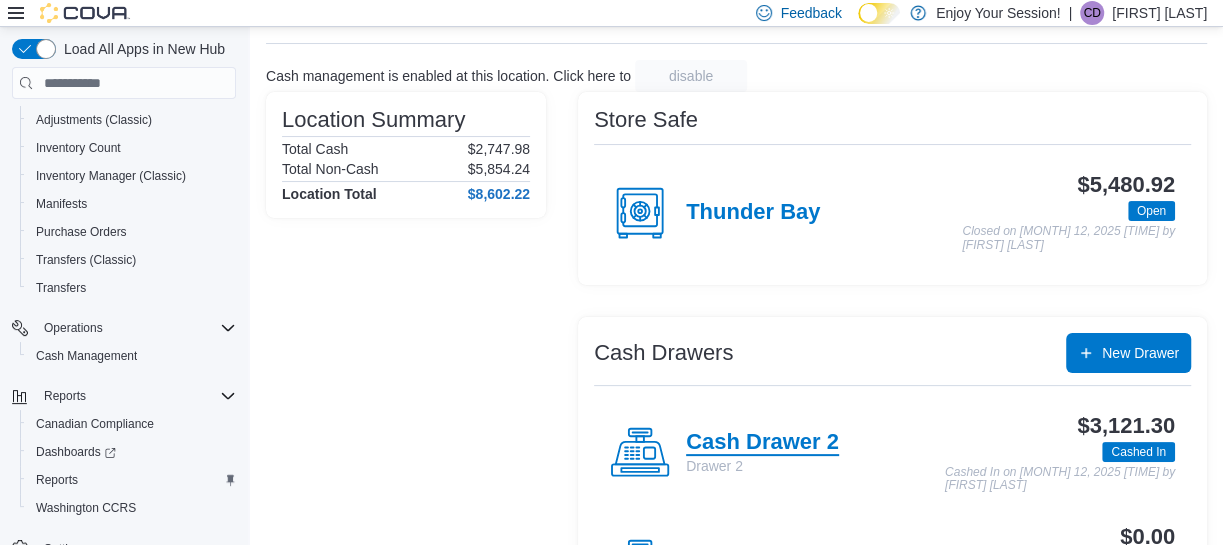 click on "Cash Drawer 2" at bounding box center (762, 443) 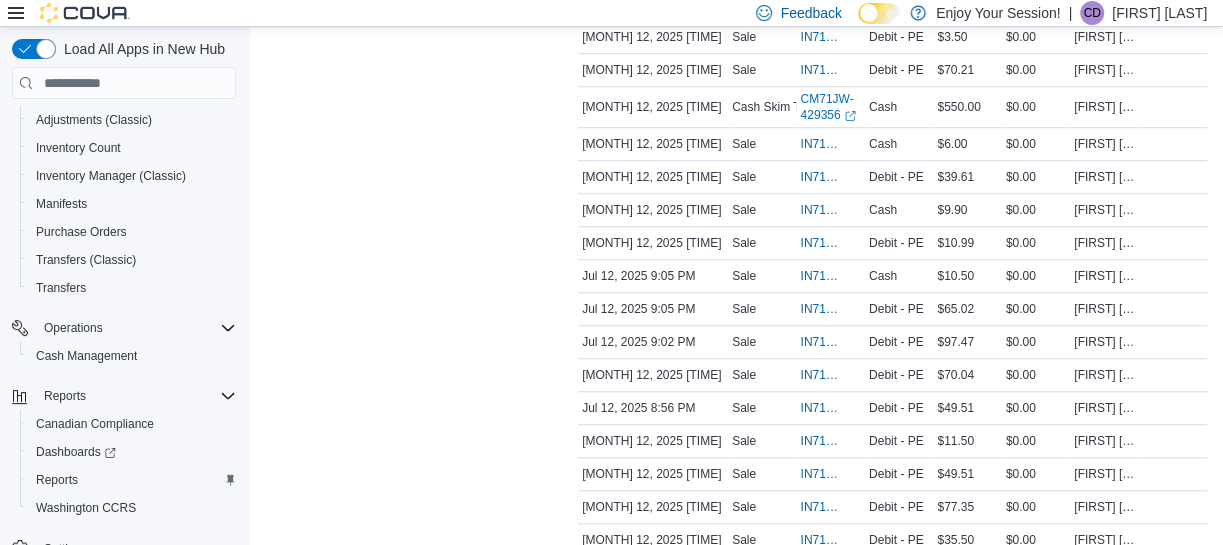 scroll, scrollTop: 2784, scrollLeft: 0, axis: vertical 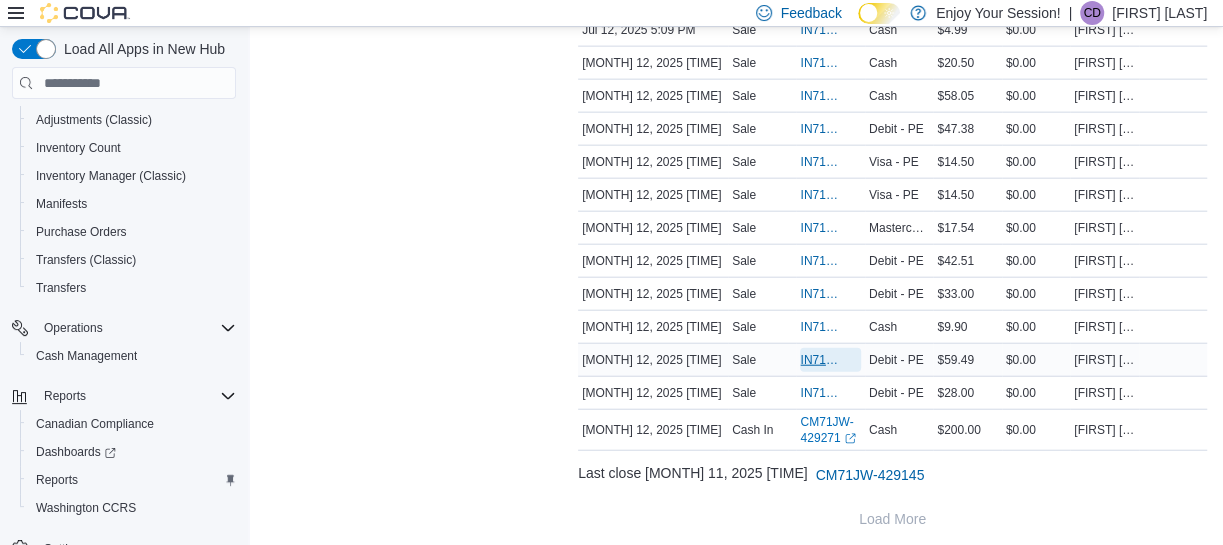 click on "[ID]" at bounding box center [820, 360] 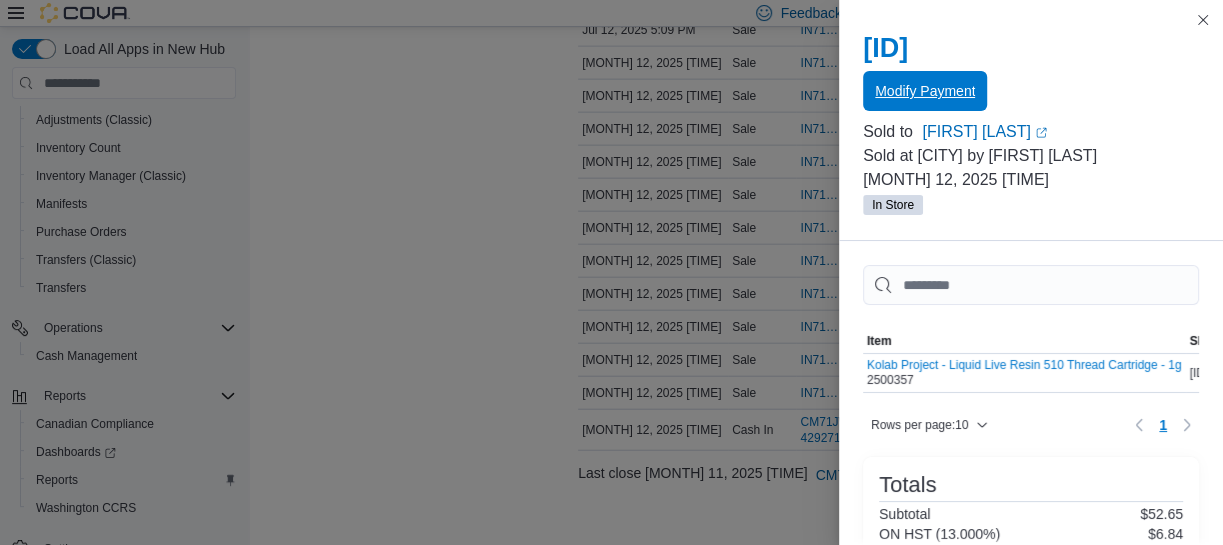 click on "Modify Payment" at bounding box center (925, 91) 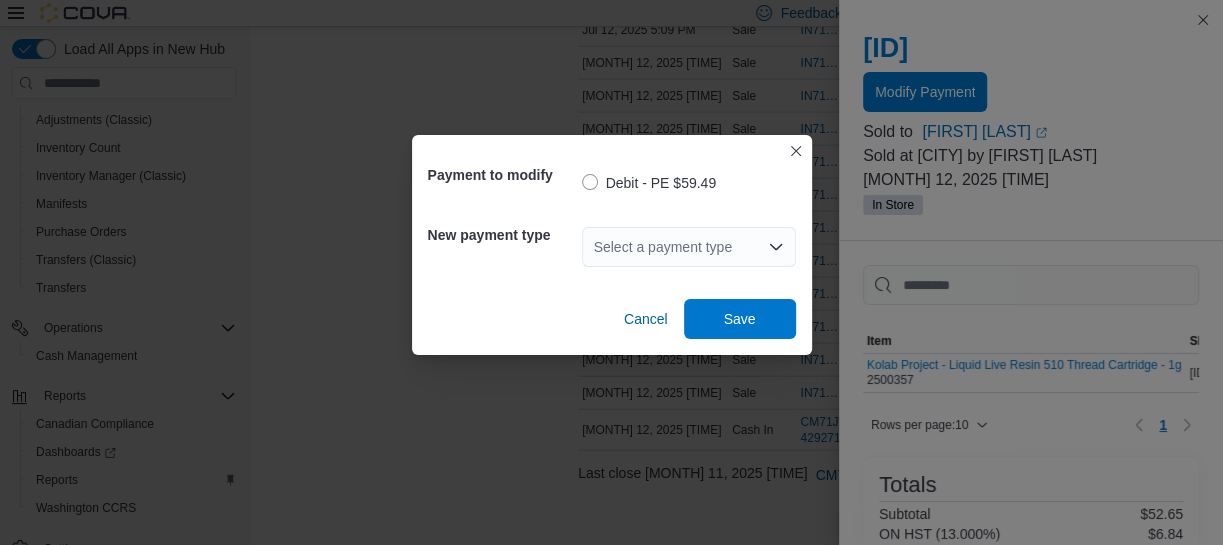 click on "Select a payment type" at bounding box center (689, 247) 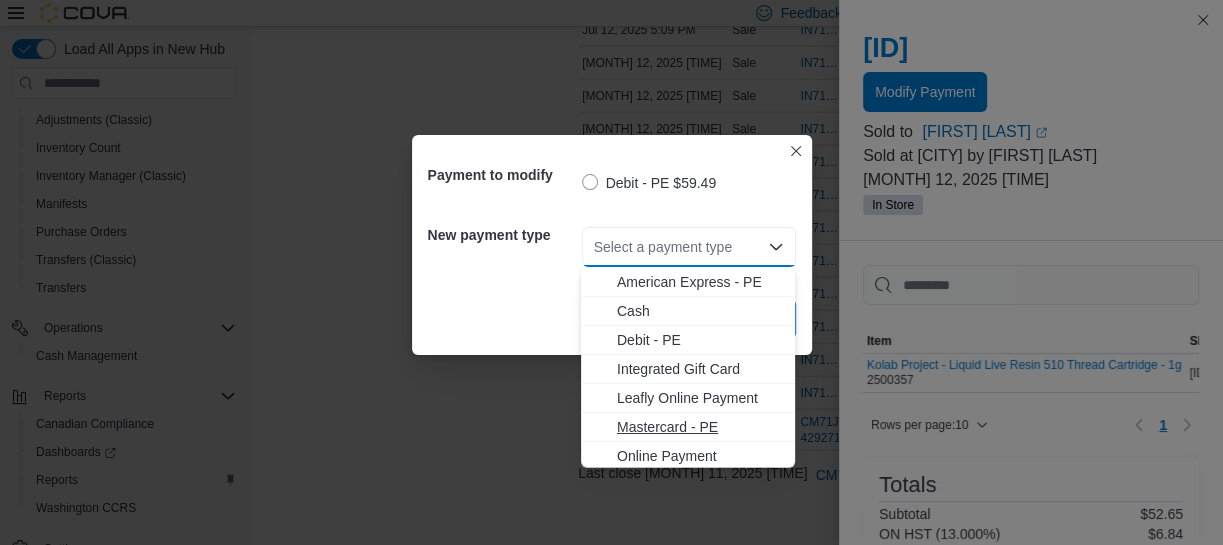 click on "Mastercard - PE" at bounding box center (700, 427) 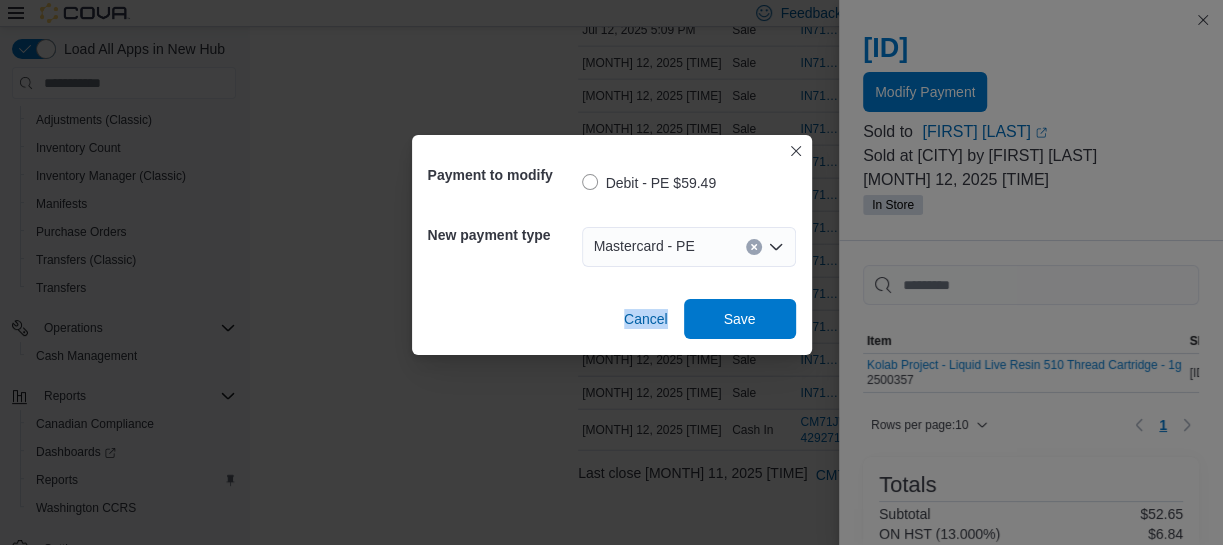 click on "Payment to modify Debit - PE $59.49 New payment type Mastercard - PE Cancel Save" at bounding box center (611, 272) 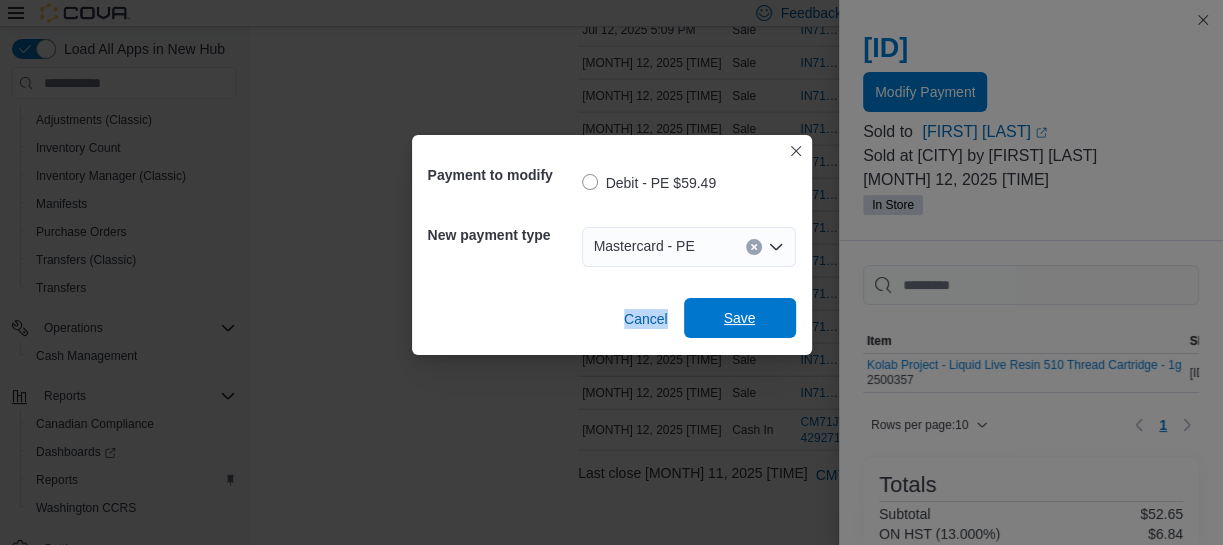 click on "Save" at bounding box center [740, 318] 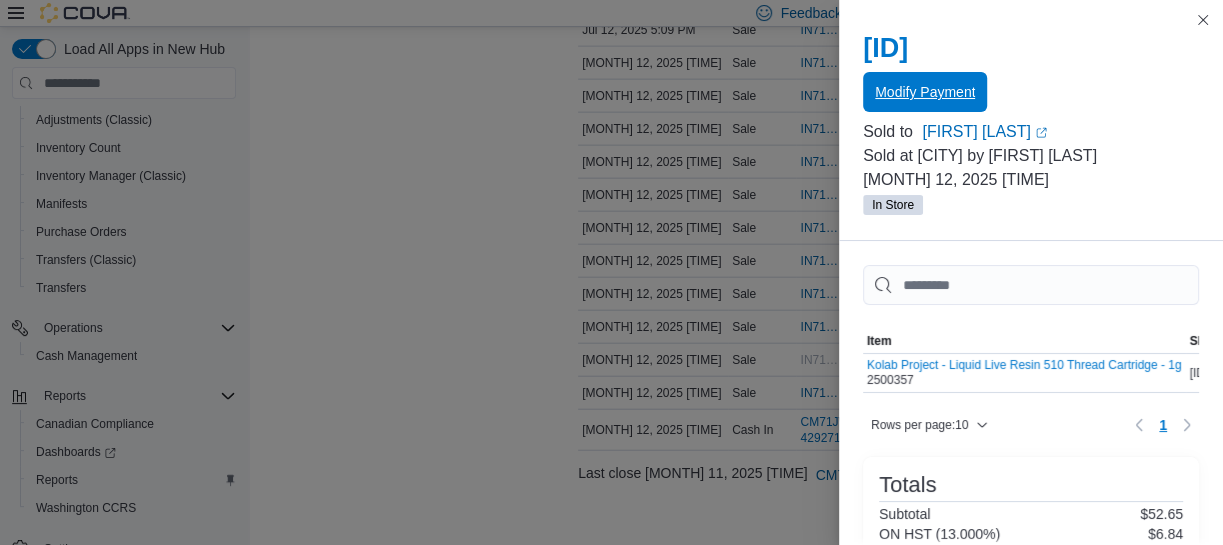 scroll, scrollTop: 0, scrollLeft: 0, axis: both 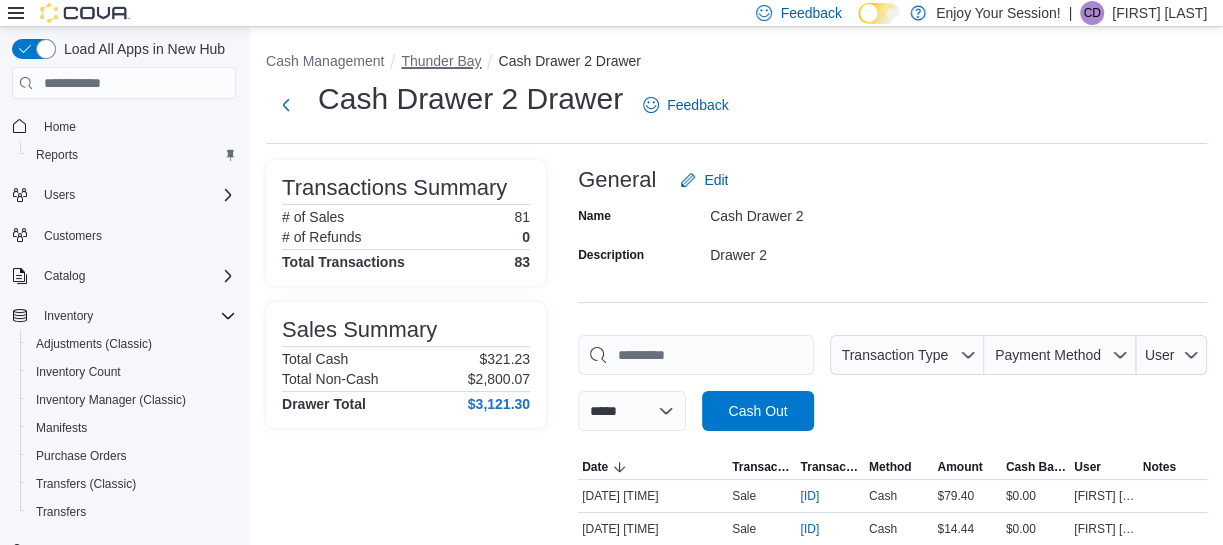 click on "Thunder Bay" at bounding box center (441, 61) 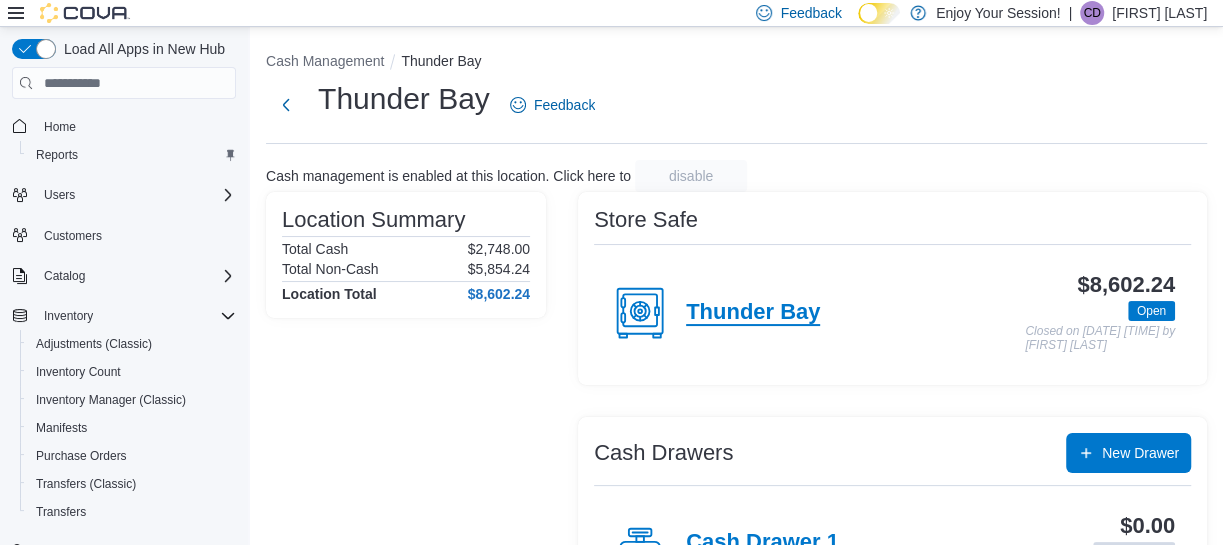 click on "Thunder Bay" at bounding box center (753, 313) 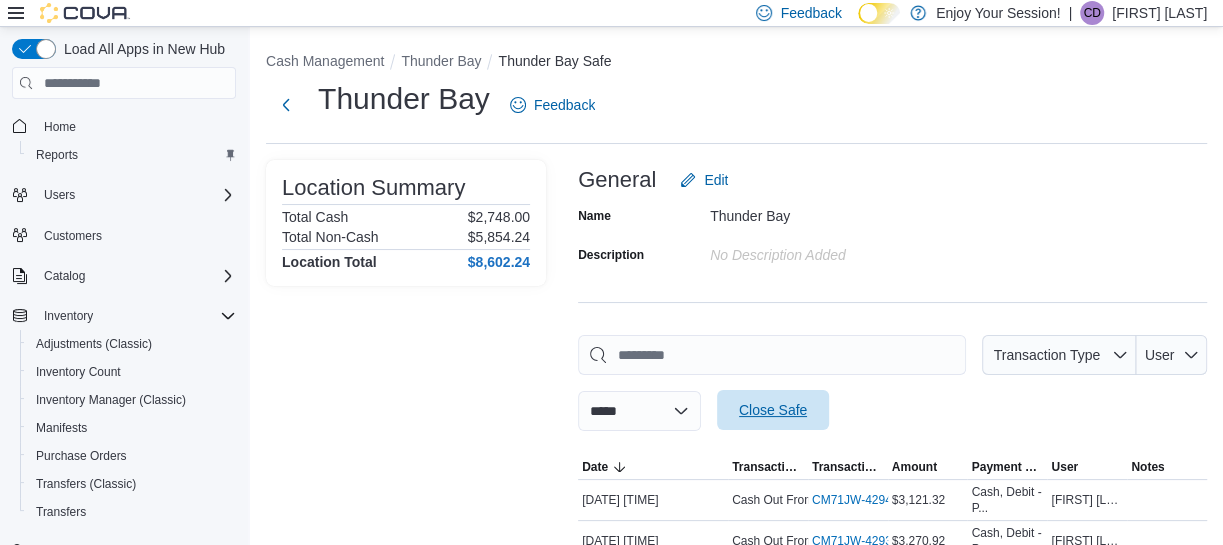 click on "Close Safe" at bounding box center (773, 410) 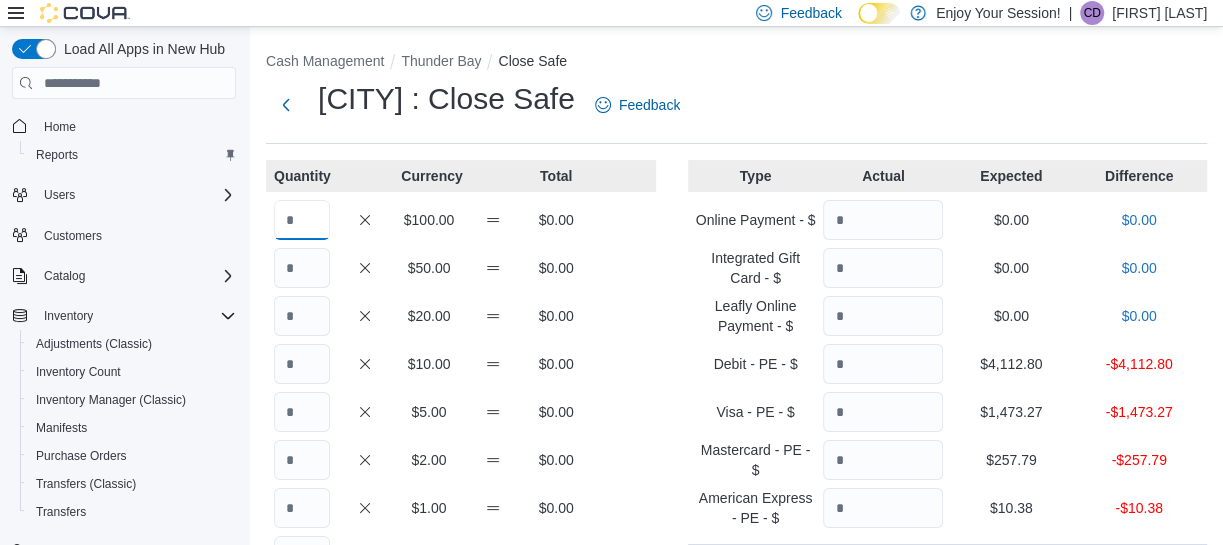 click at bounding box center [302, 220] 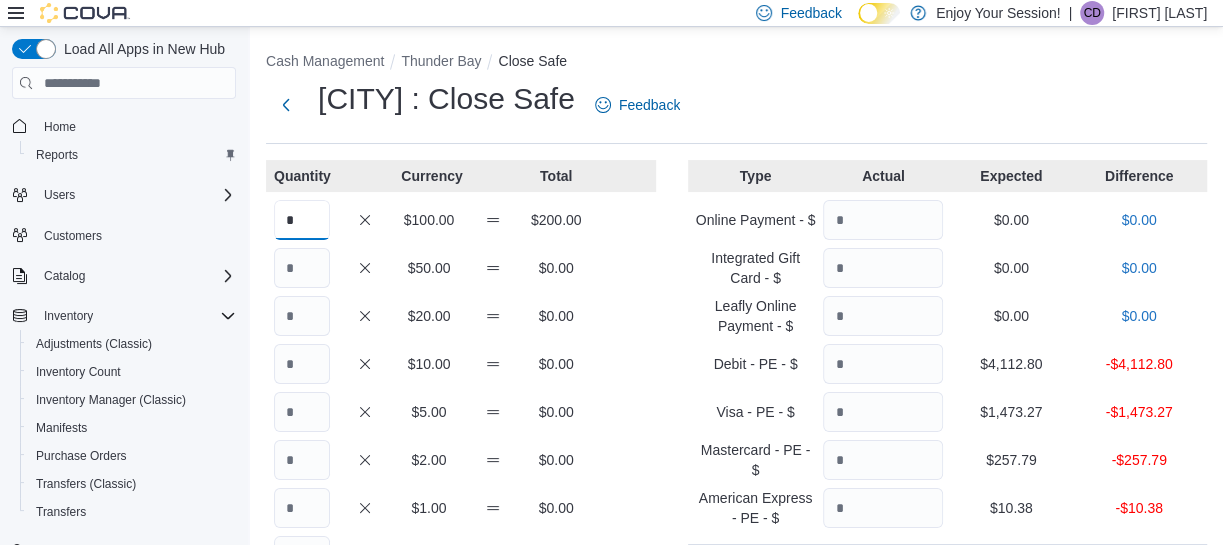 type on "*" 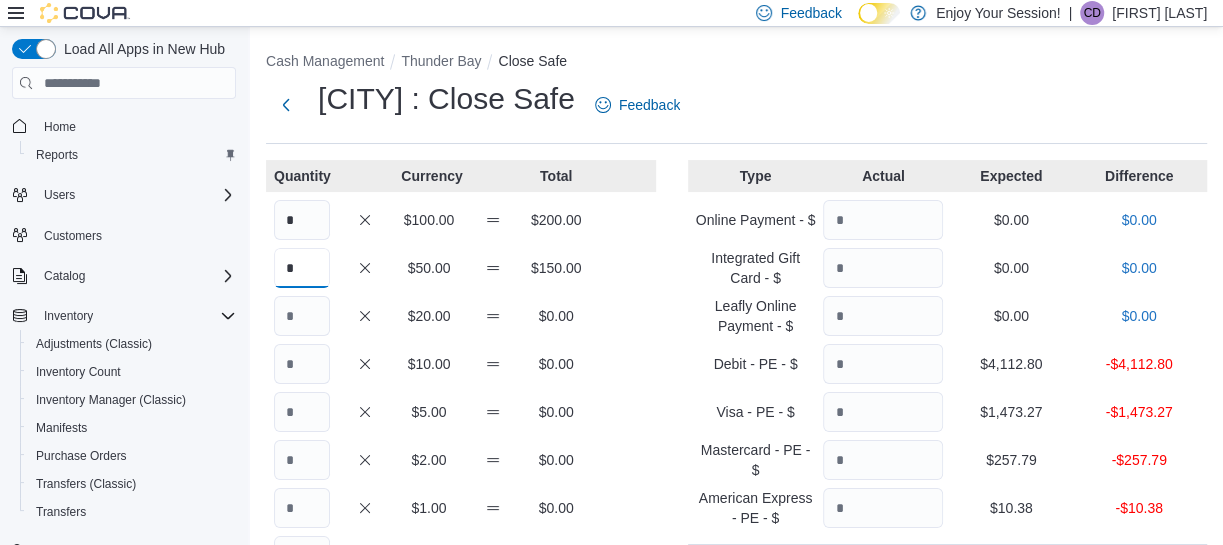 type on "*" 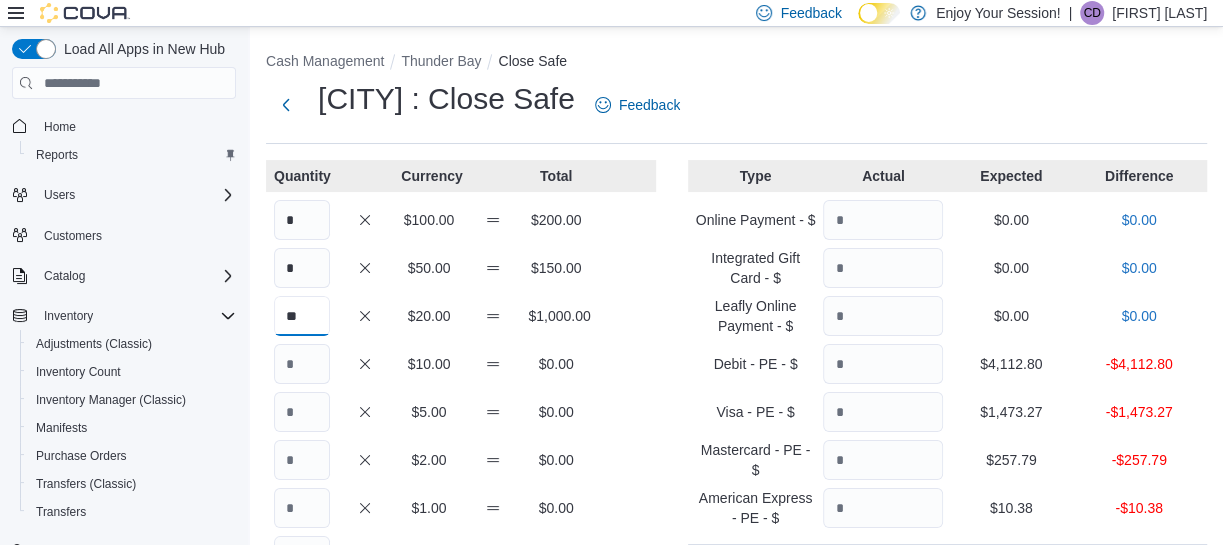 type on "**" 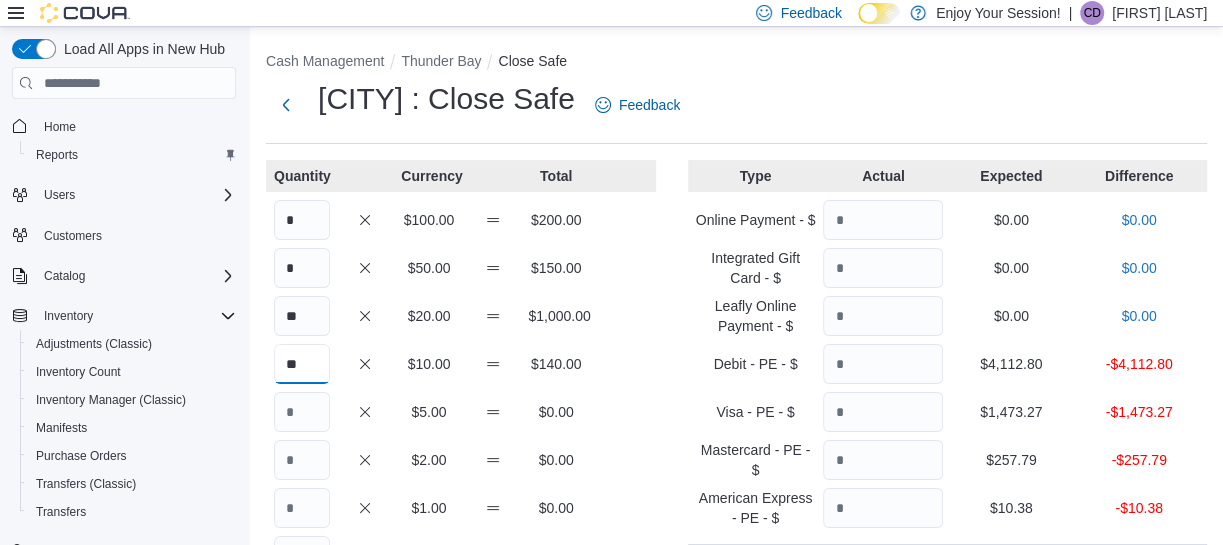 type on "**" 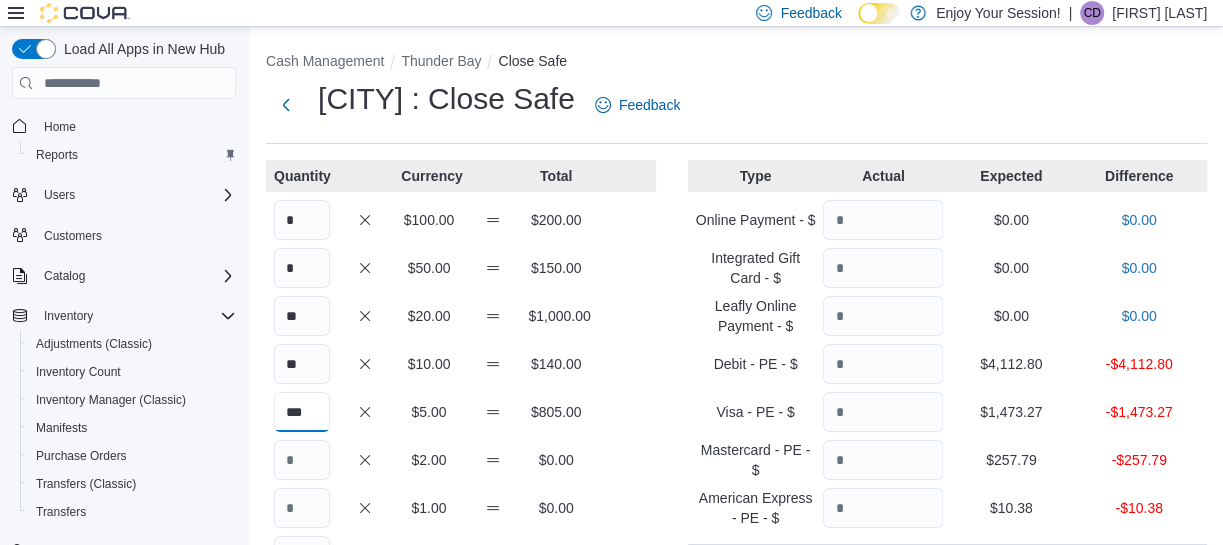 type on "***" 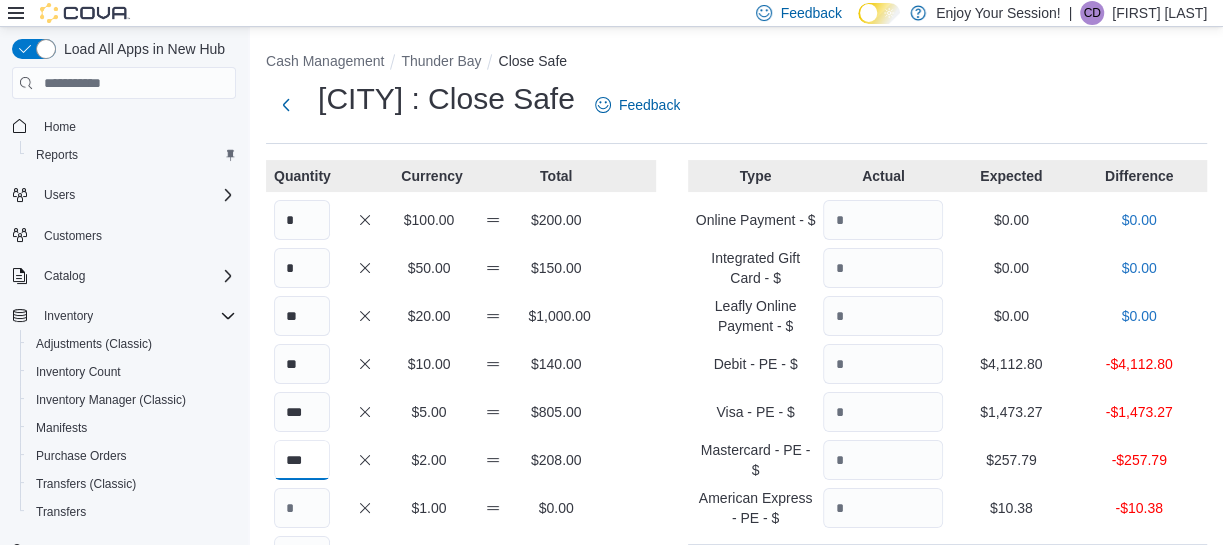 type on "***" 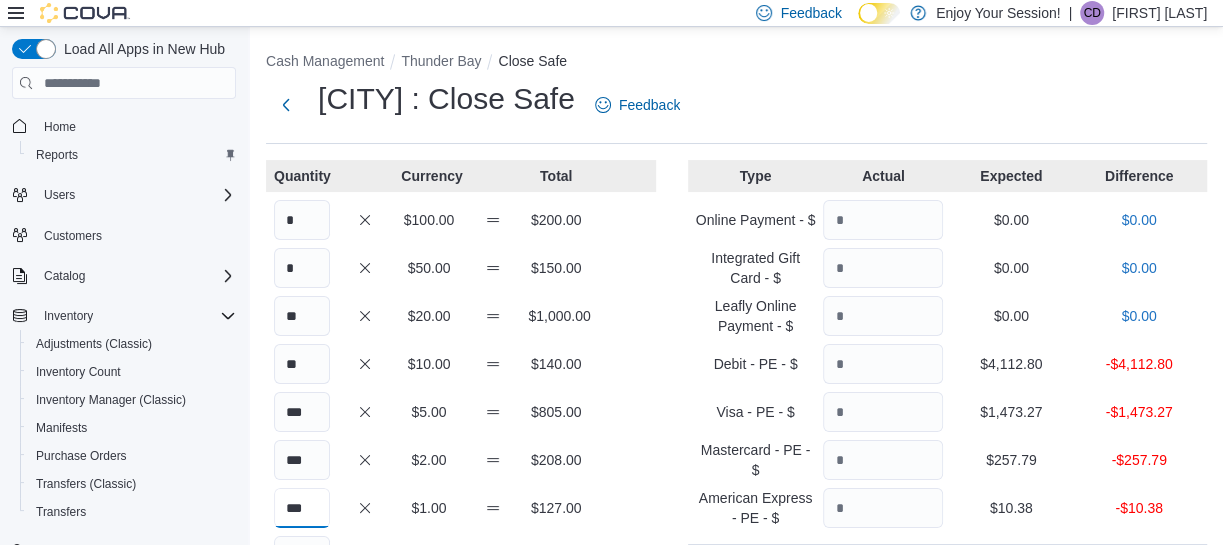 type on "***" 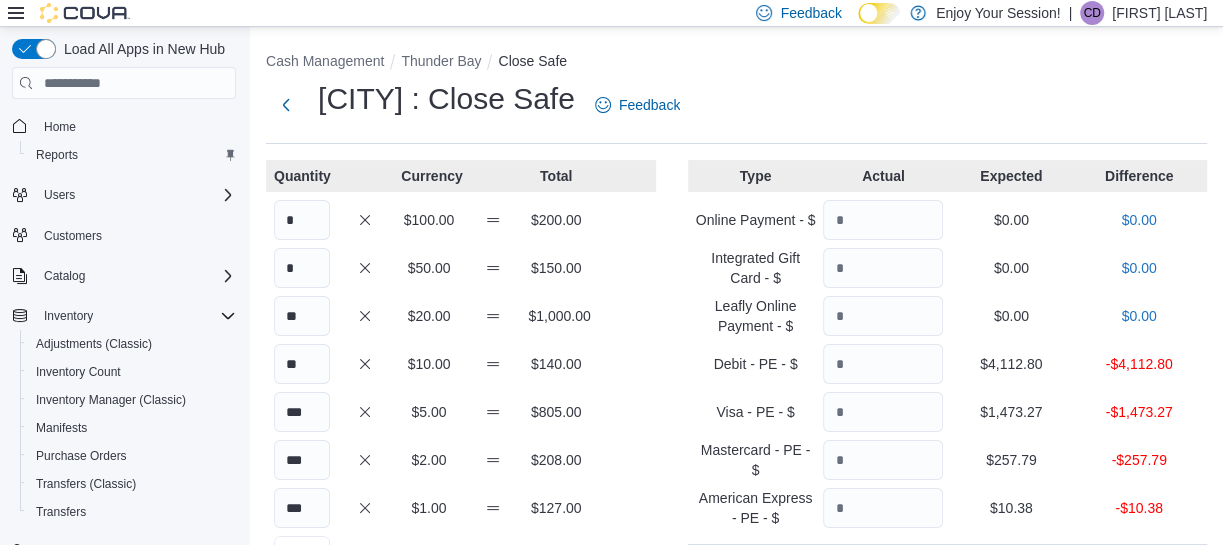 scroll, scrollTop: 31, scrollLeft: 0, axis: vertical 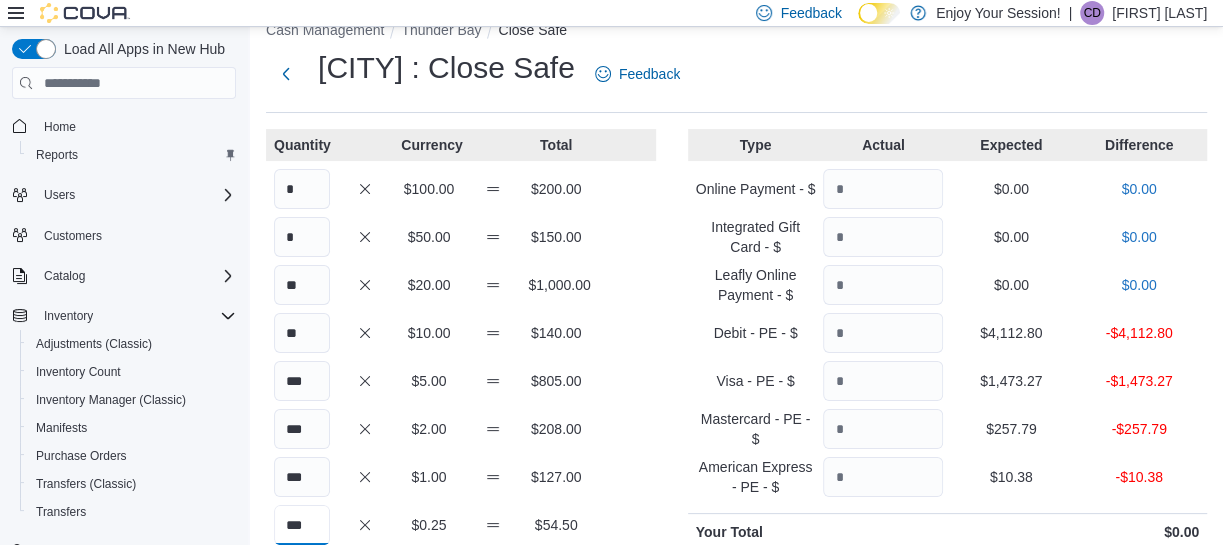 type on "***" 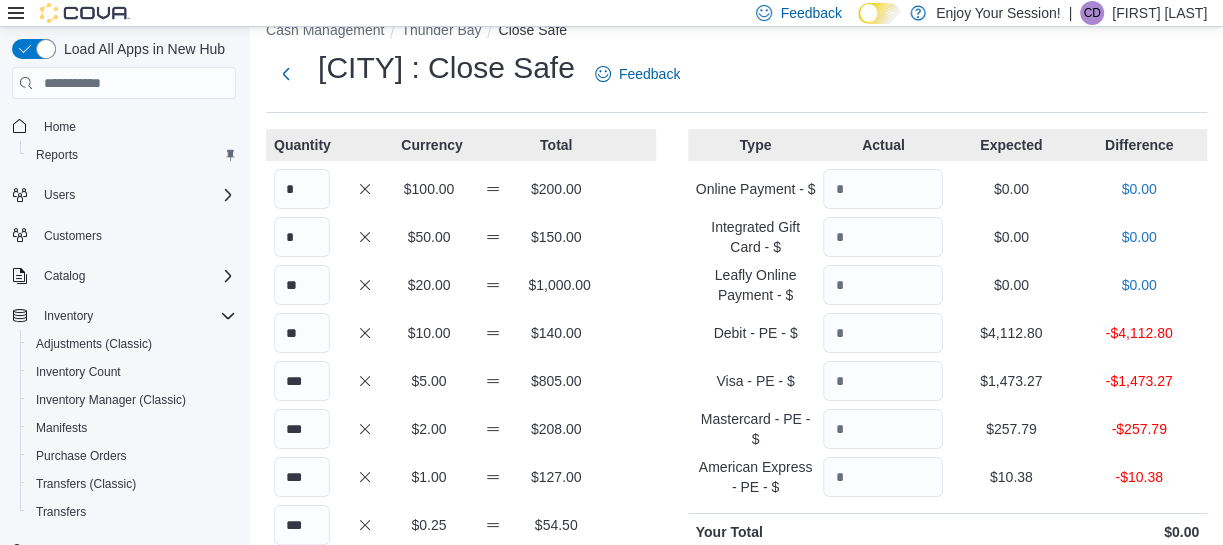 scroll, scrollTop: 331, scrollLeft: 0, axis: vertical 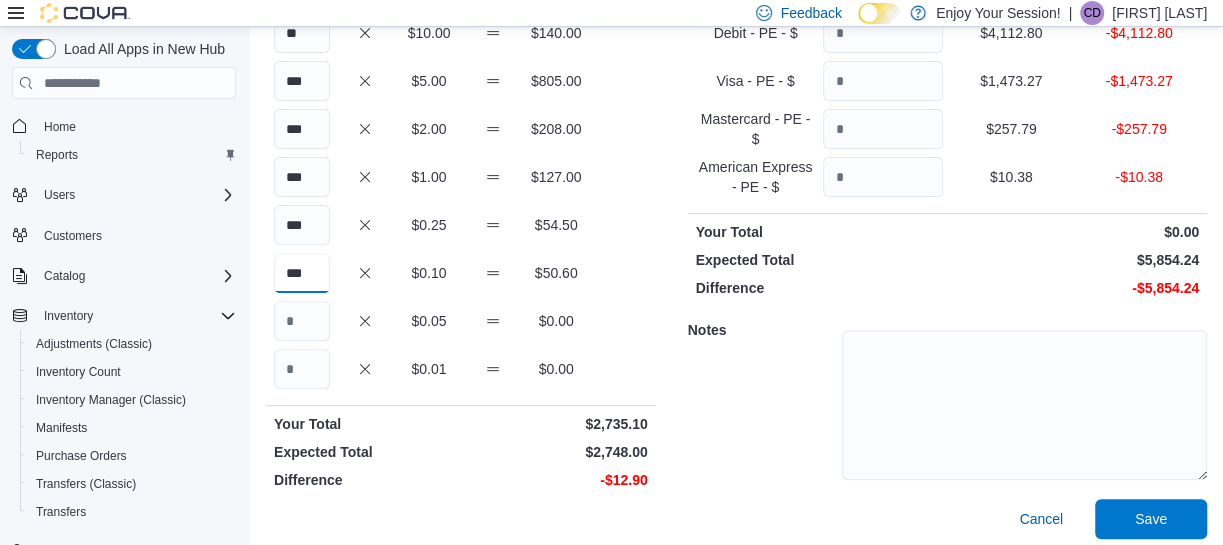 type on "***" 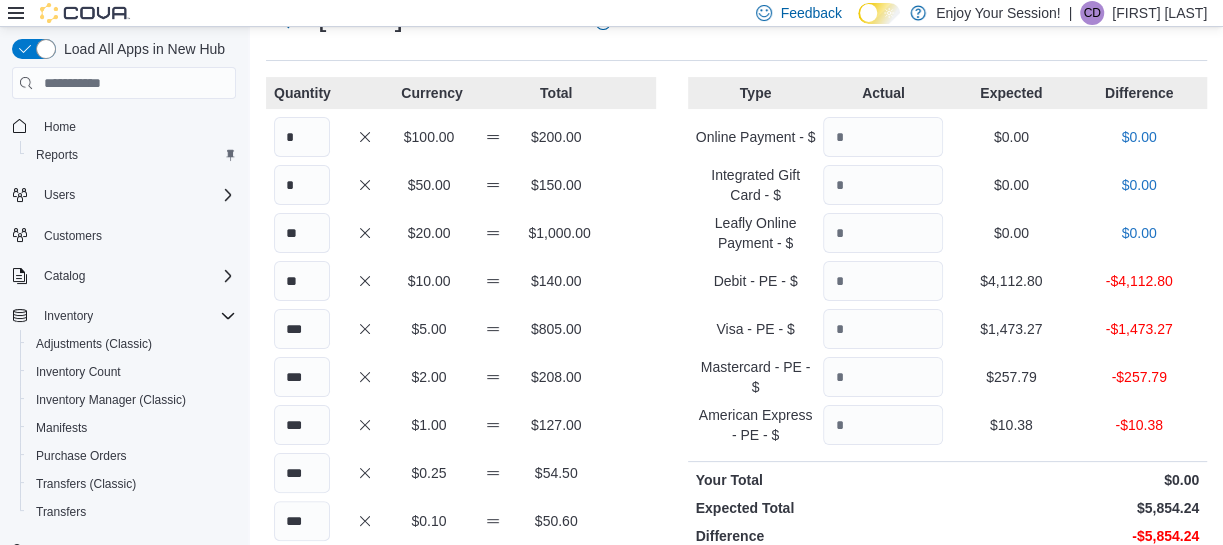 scroll, scrollTop: 78, scrollLeft: 0, axis: vertical 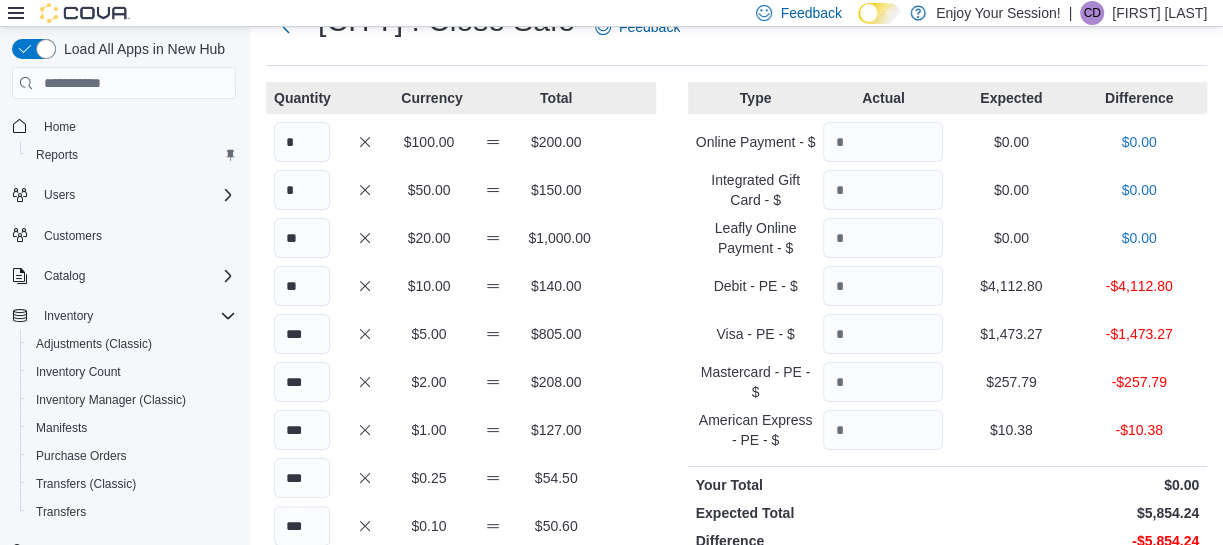type on "***" 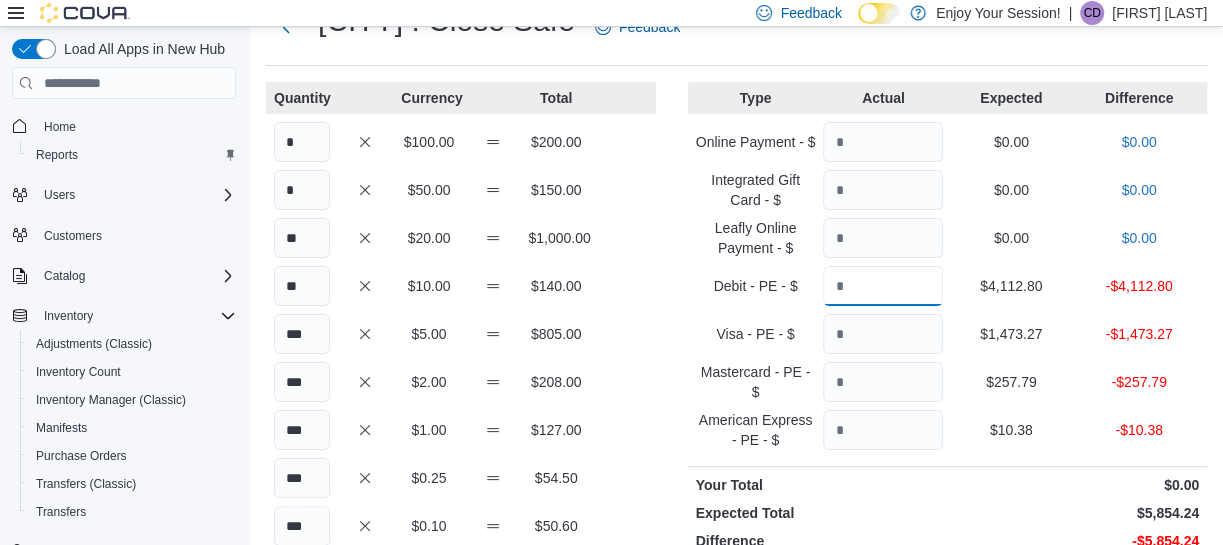 click at bounding box center [883, 286] 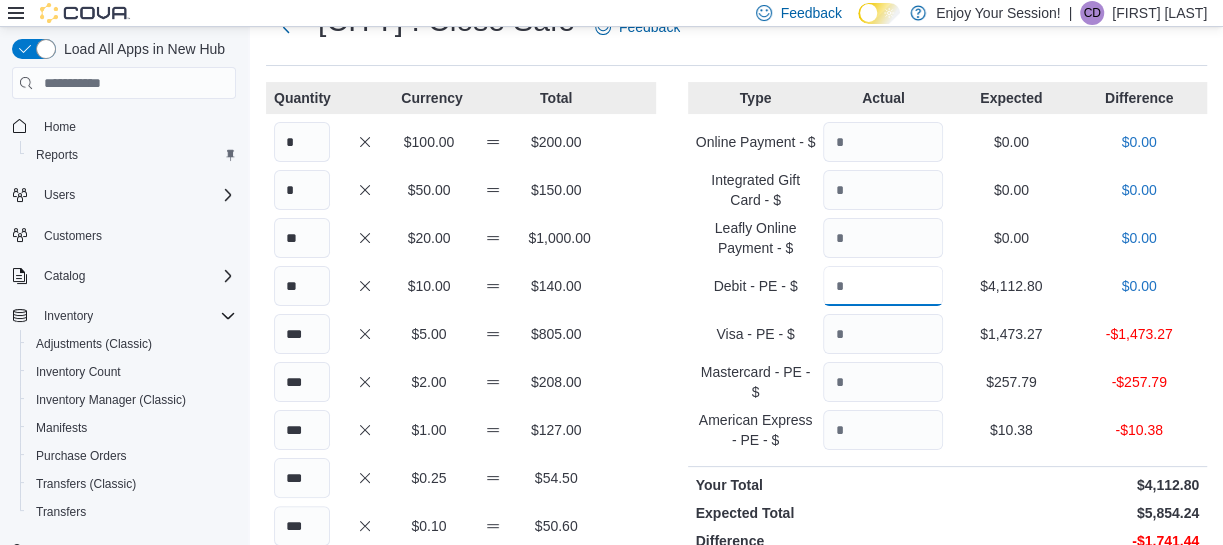 type on "*******" 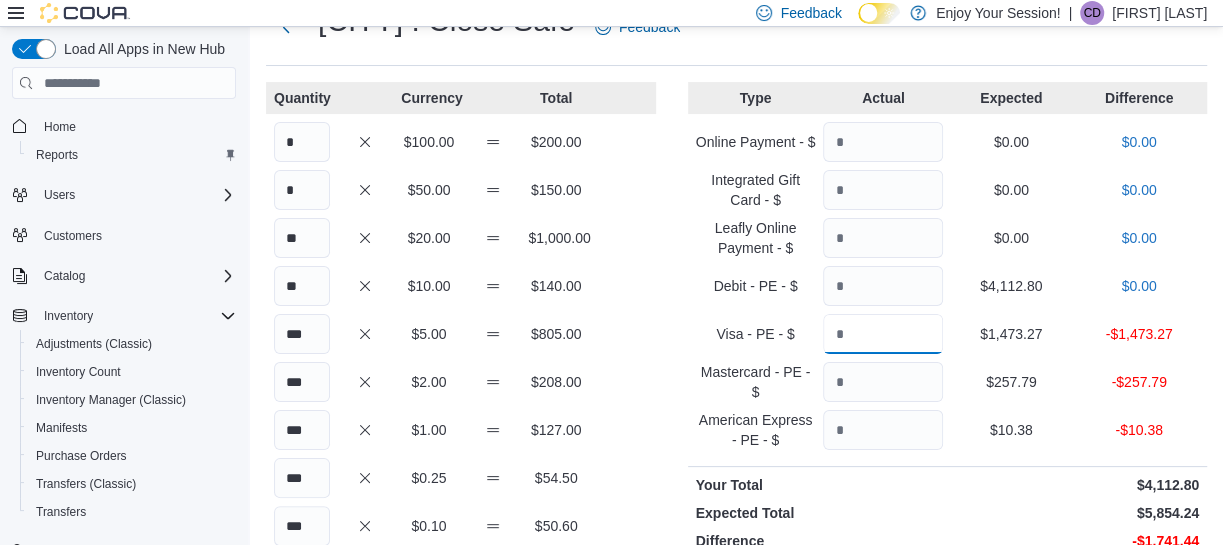 click at bounding box center (883, 334) 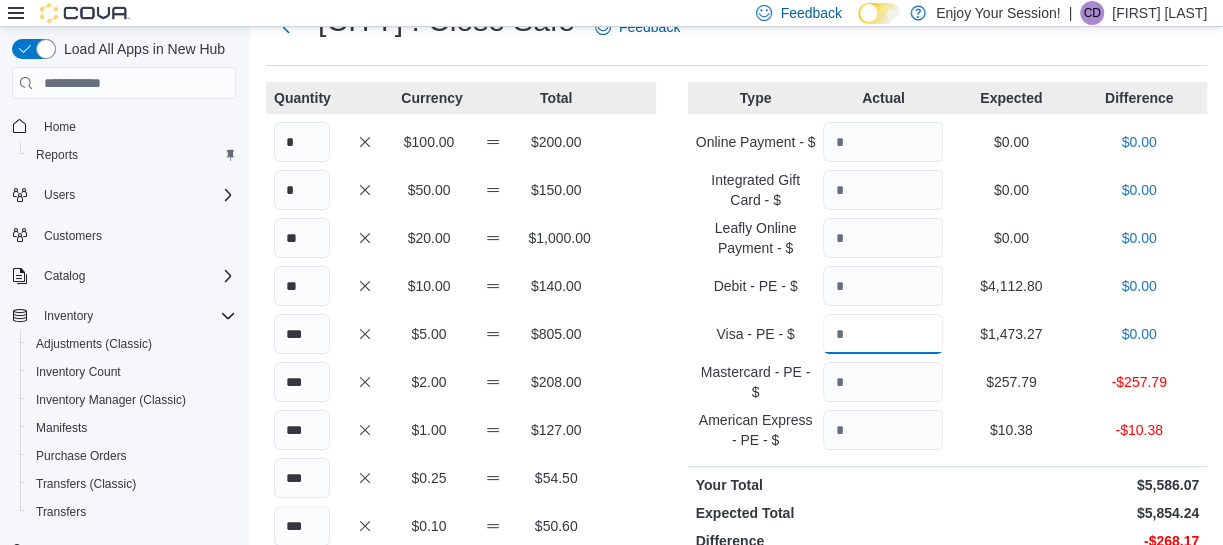 type on "*******" 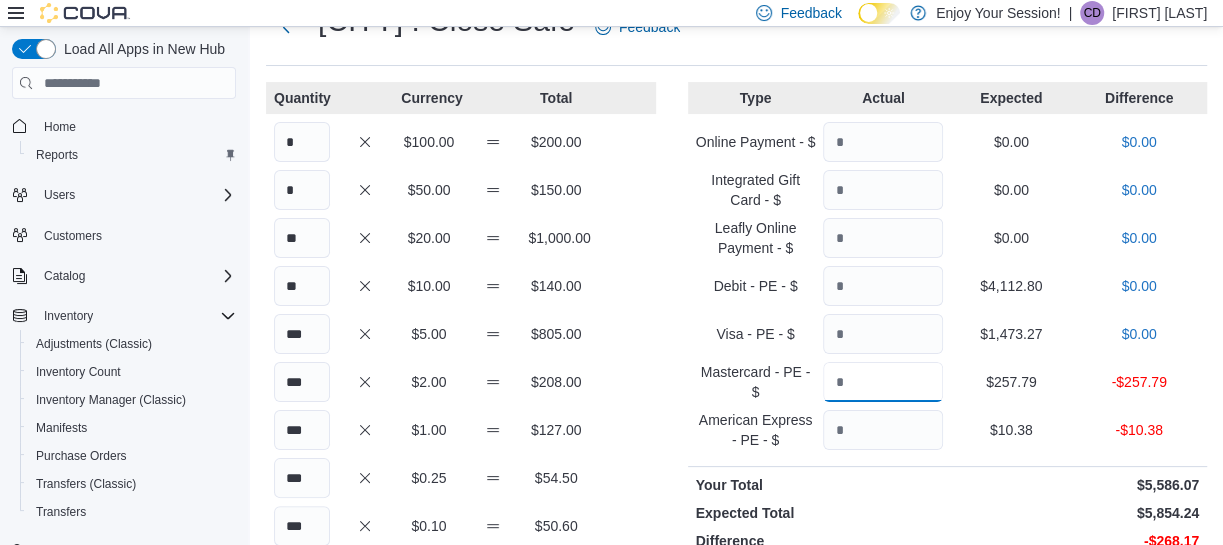 click at bounding box center (883, 382) 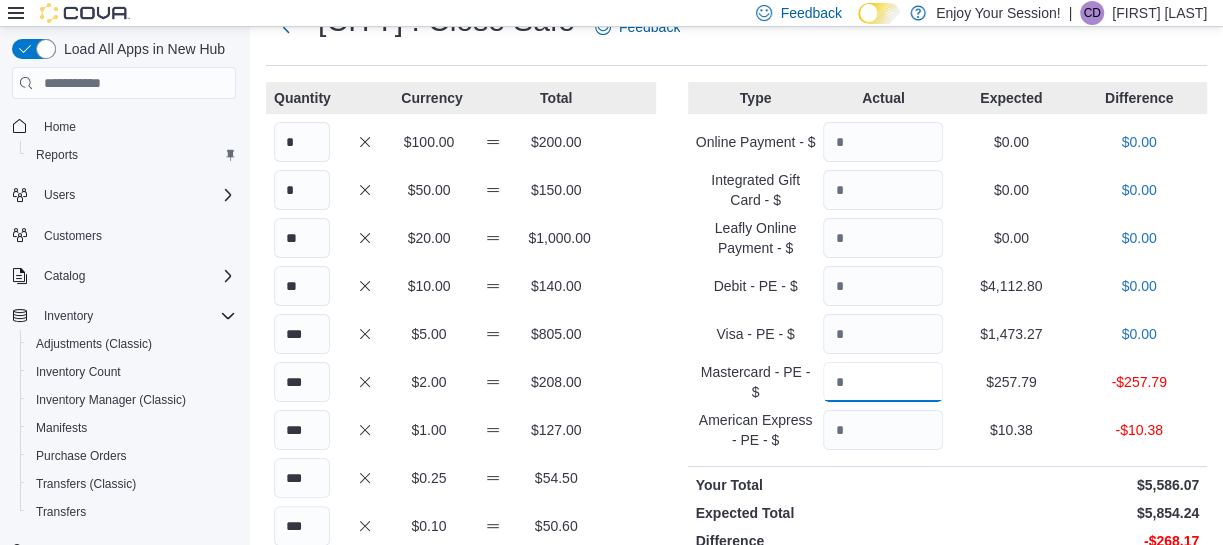 type on "**" 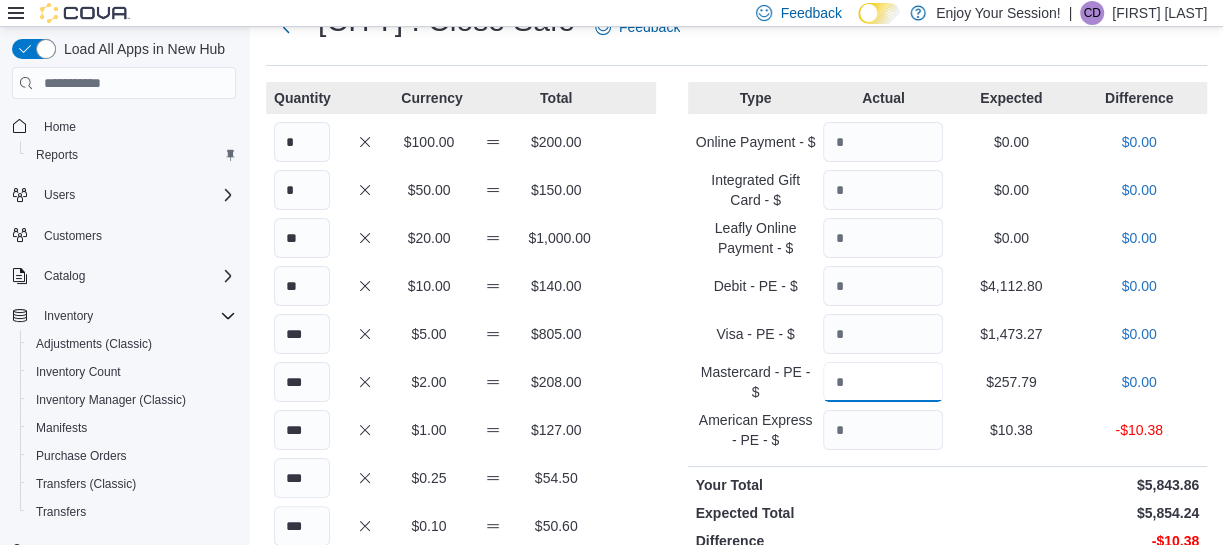 type on "******" 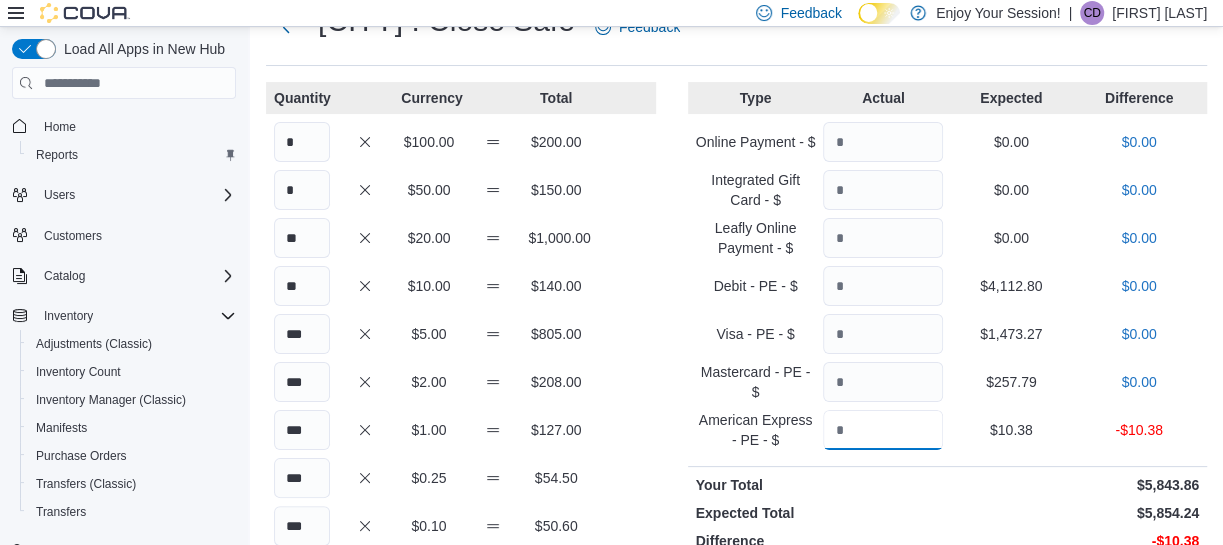 click at bounding box center [883, 430] 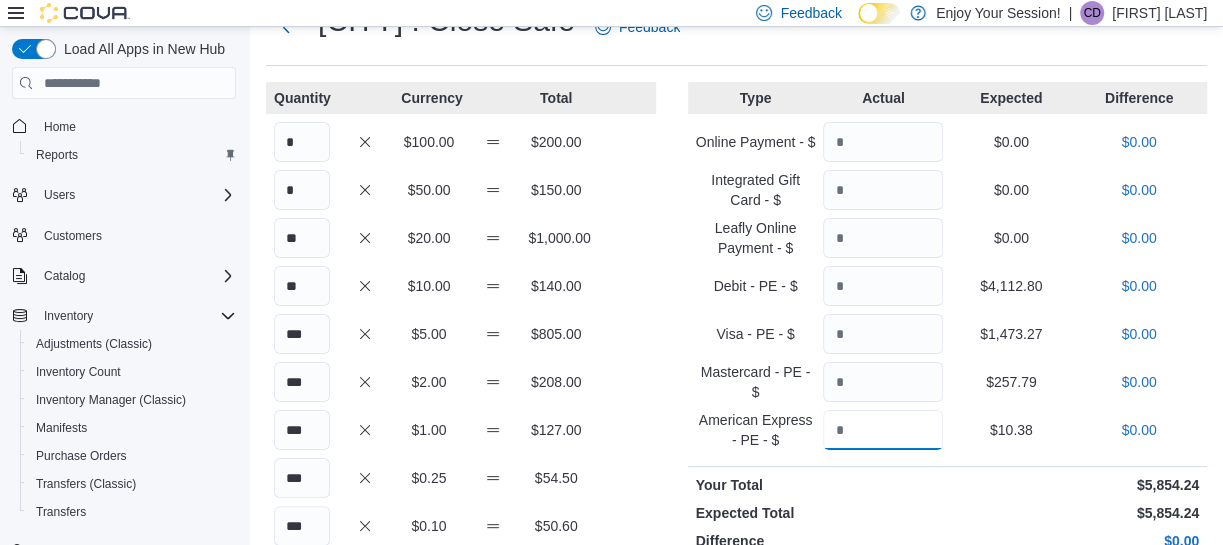 scroll, scrollTop: 341, scrollLeft: 0, axis: vertical 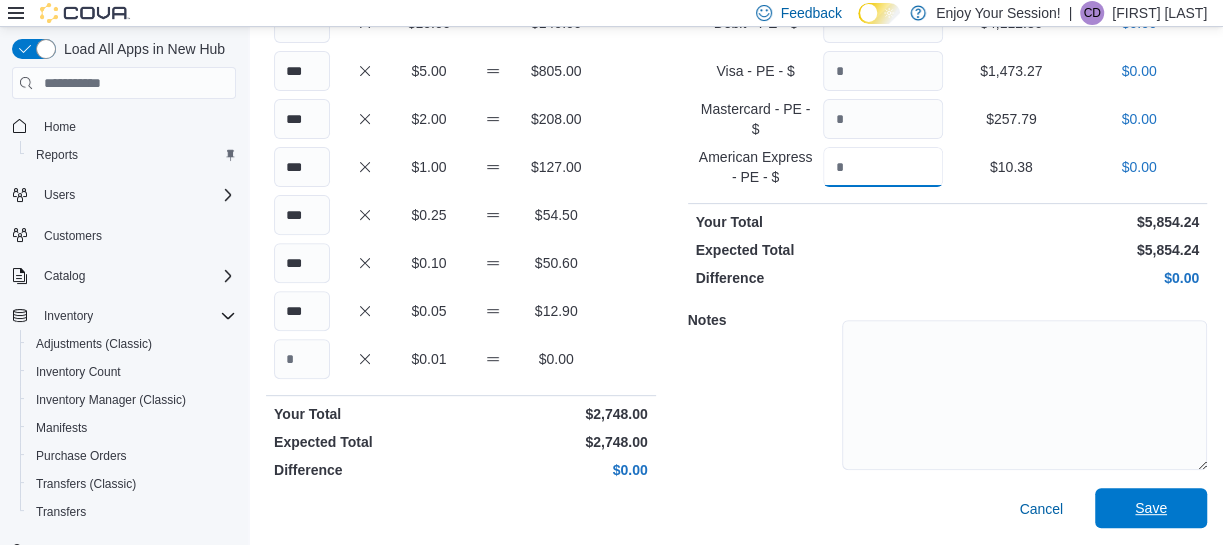 type on "*****" 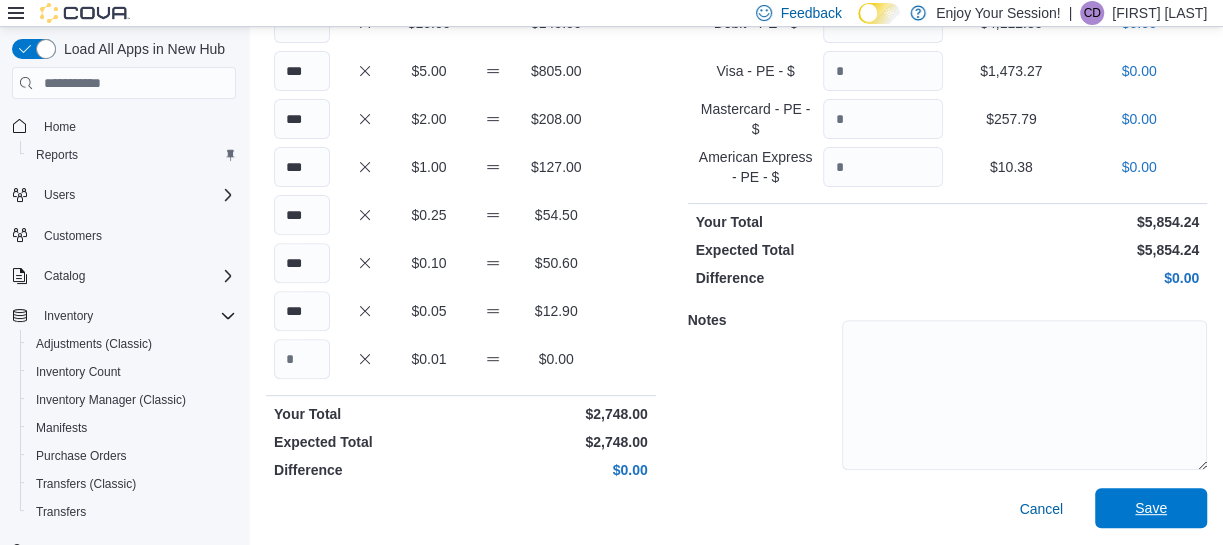 click on "Save" at bounding box center [1151, 508] 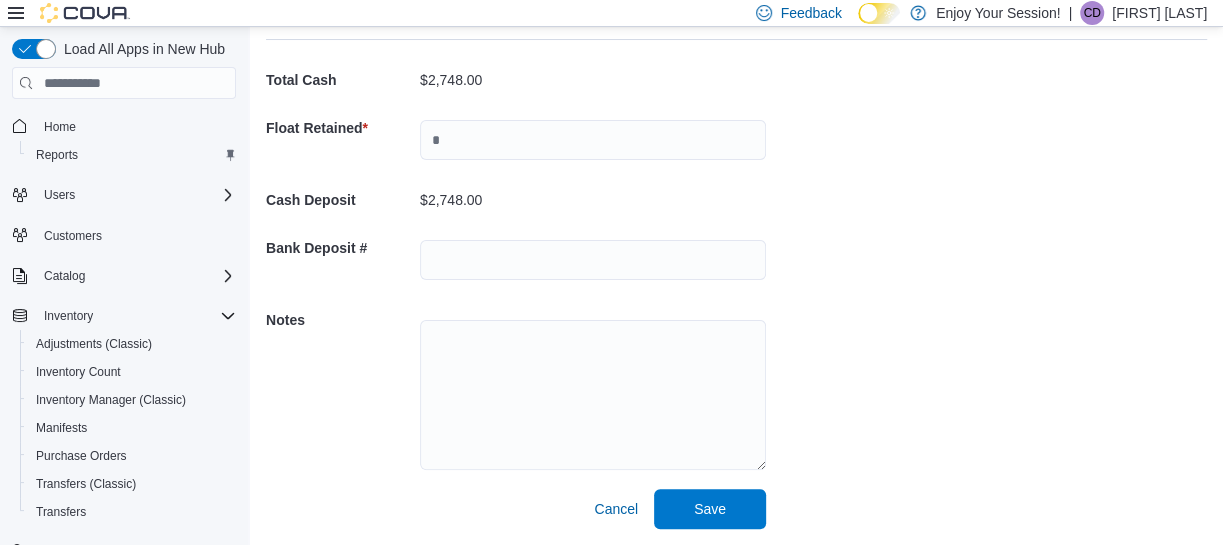 scroll, scrollTop: 104, scrollLeft: 0, axis: vertical 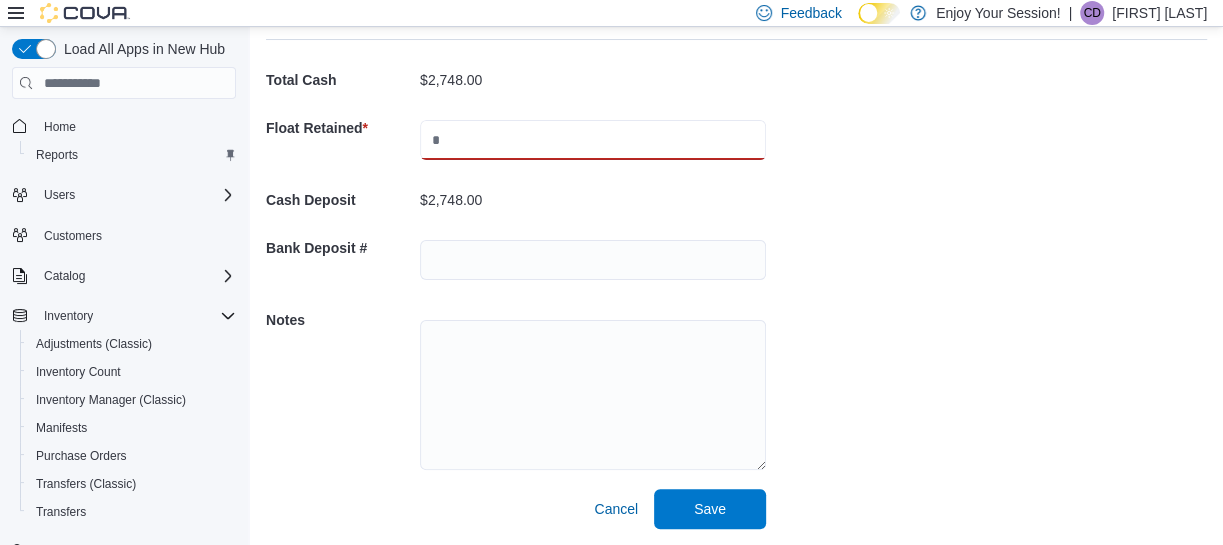 click at bounding box center (593, 140) 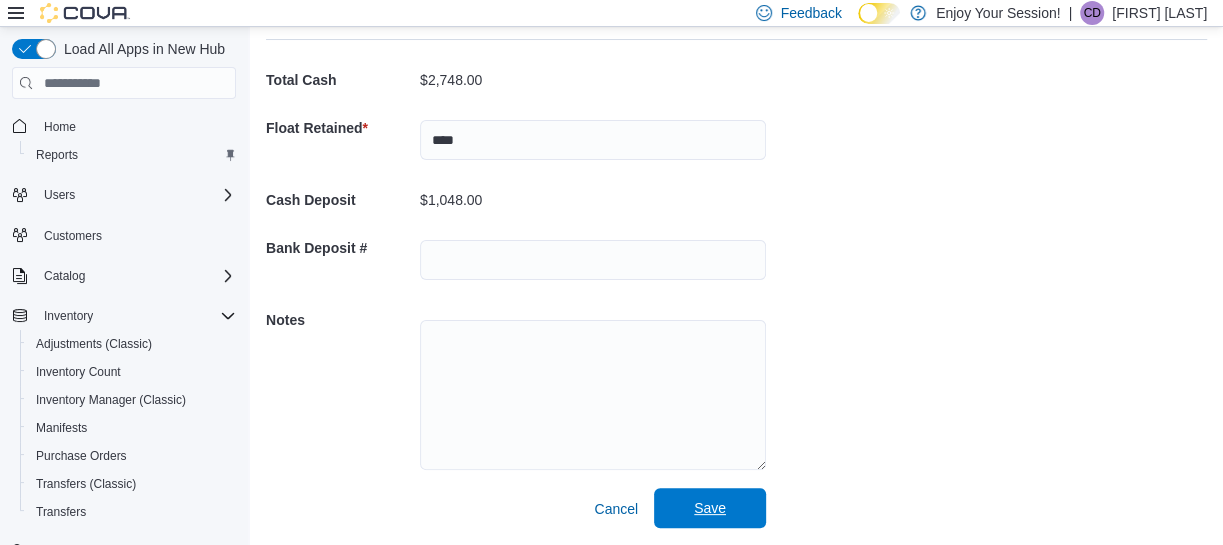 click on "Save" at bounding box center [710, 508] 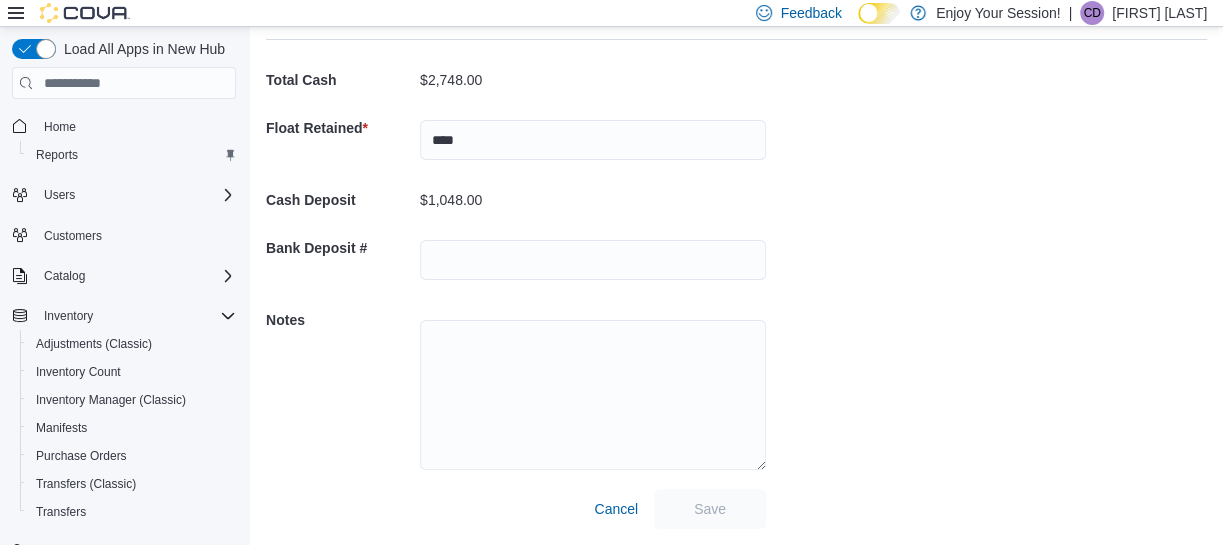 scroll, scrollTop: 14, scrollLeft: 0, axis: vertical 